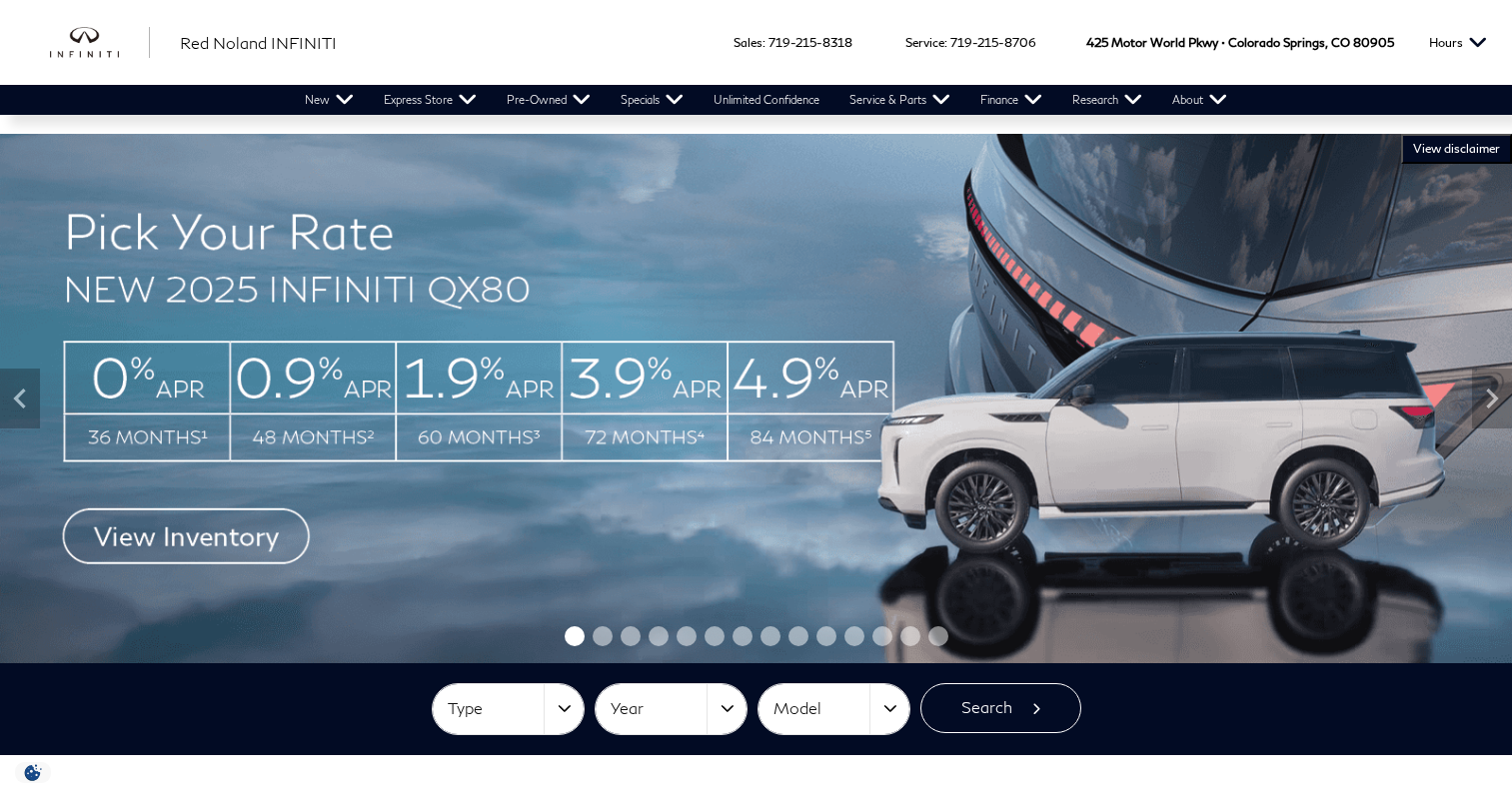 scroll, scrollTop: 0, scrollLeft: 0, axis: both 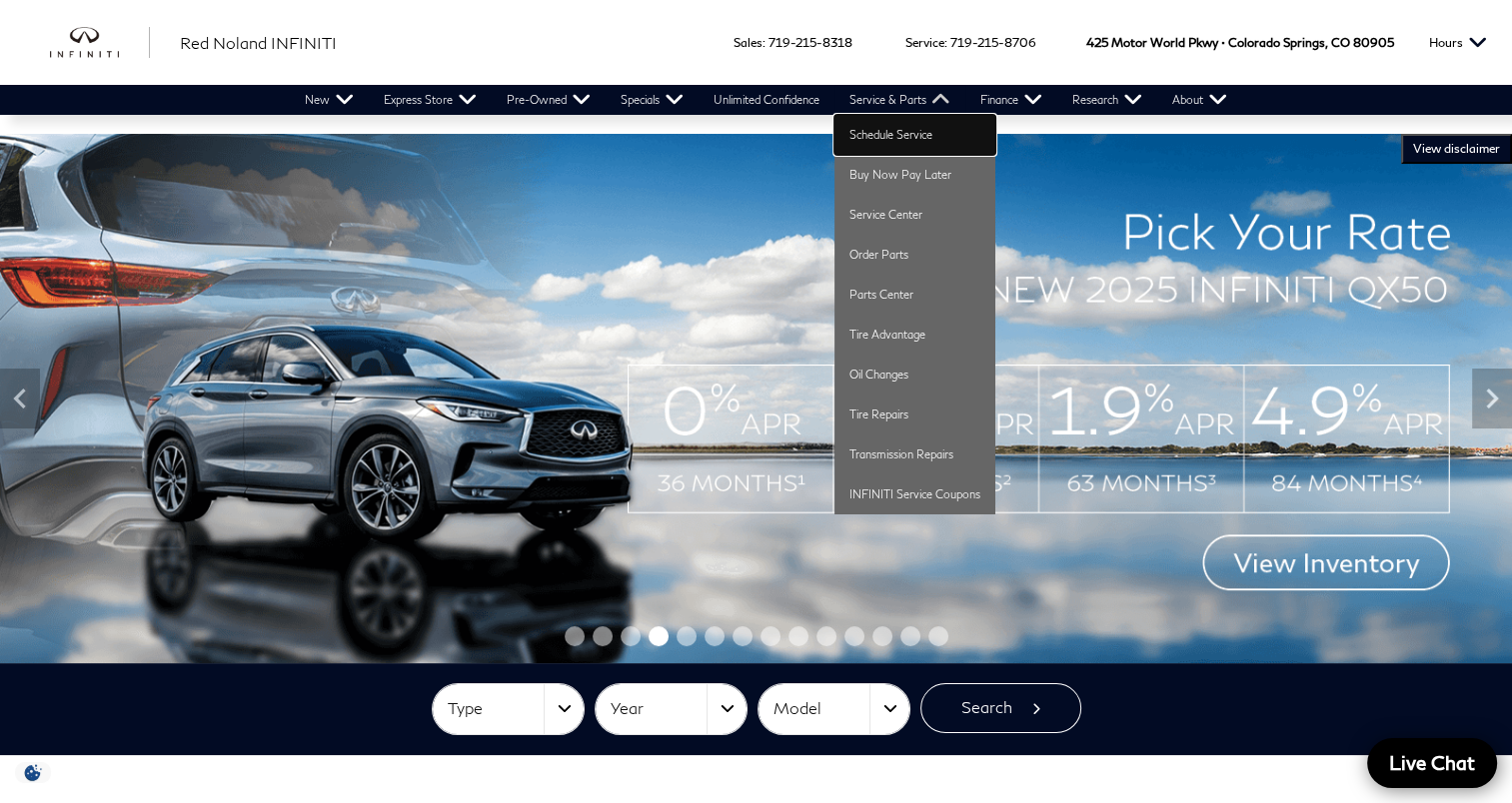 click on "Schedule Service" at bounding box center [914, 135] 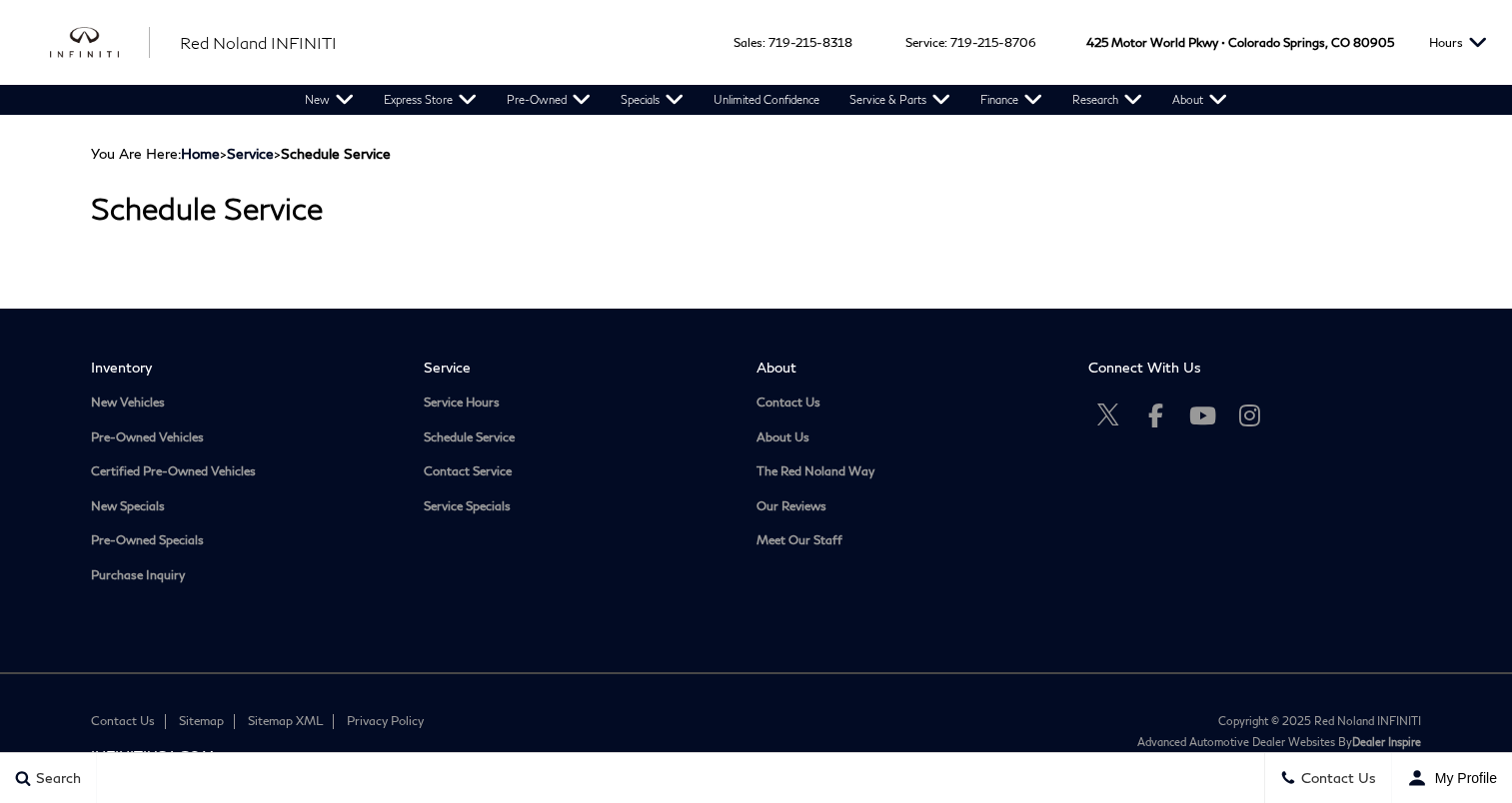 scroll, scrollTop: 0, scrollLeft: 0, axis: both 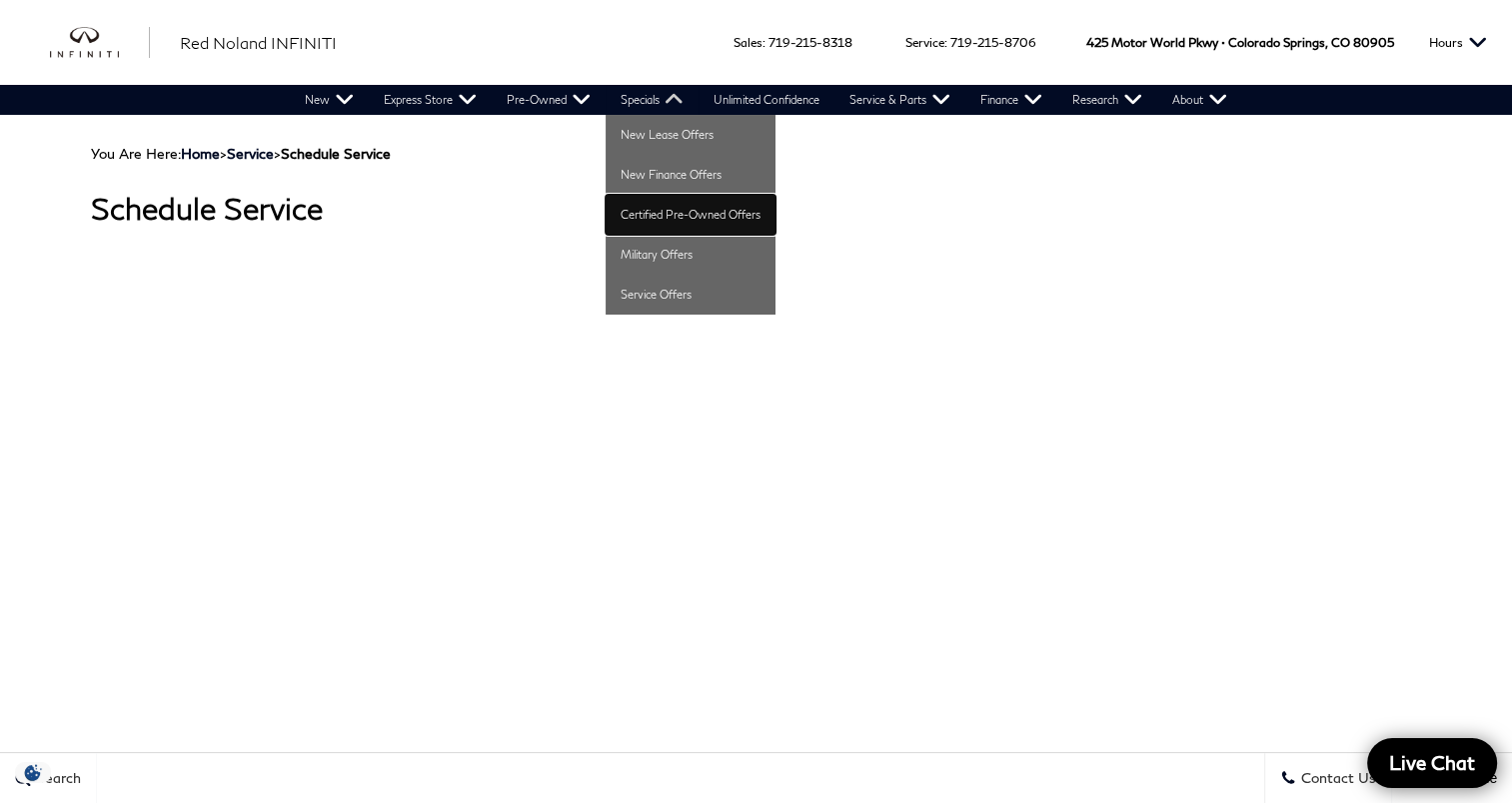 click on "Certified Pre-Owned Offers" at bounding box center [691, 215] 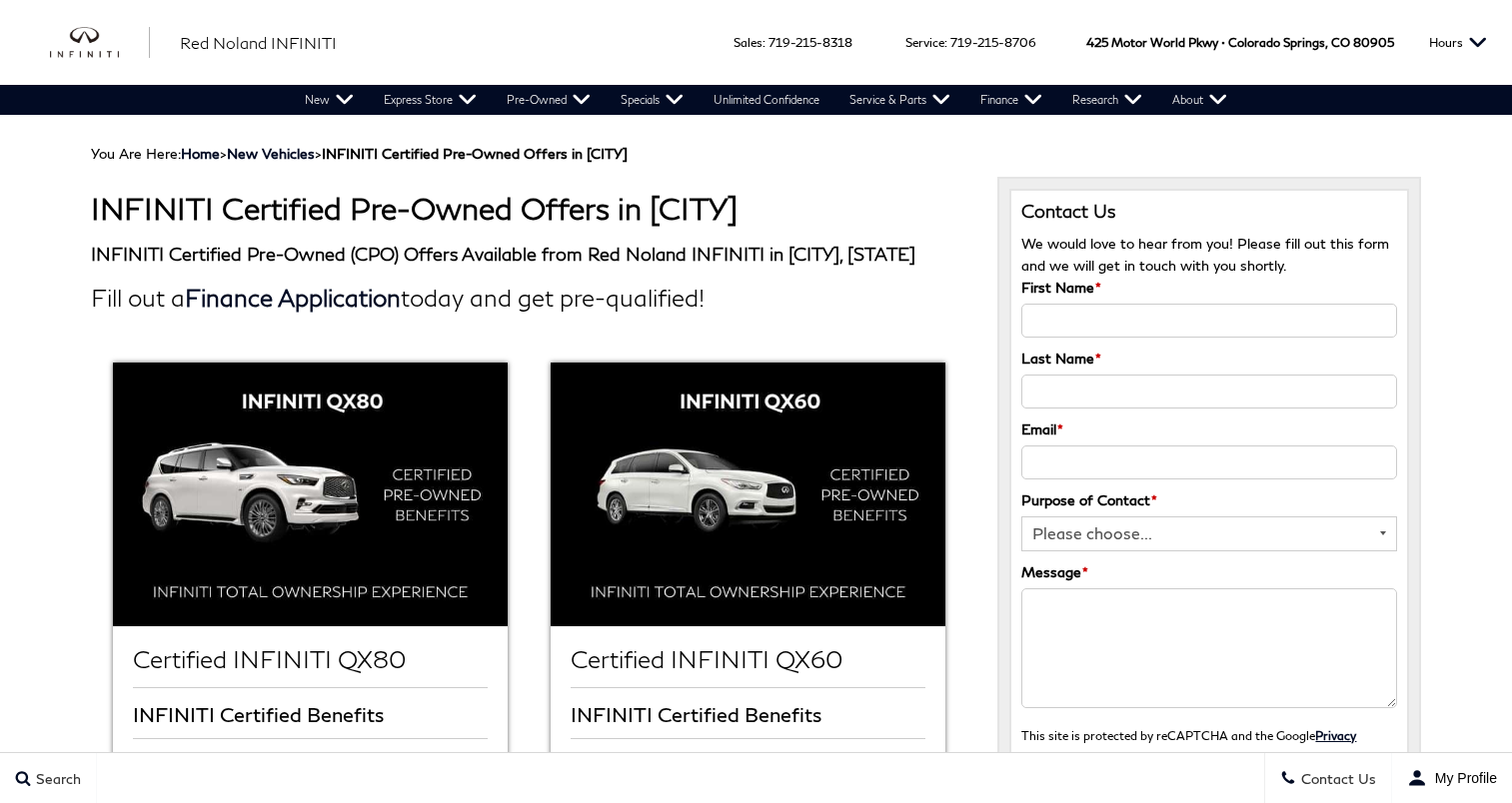 scroll, scrollTop: 0, scrollLeft: 0, axis: both 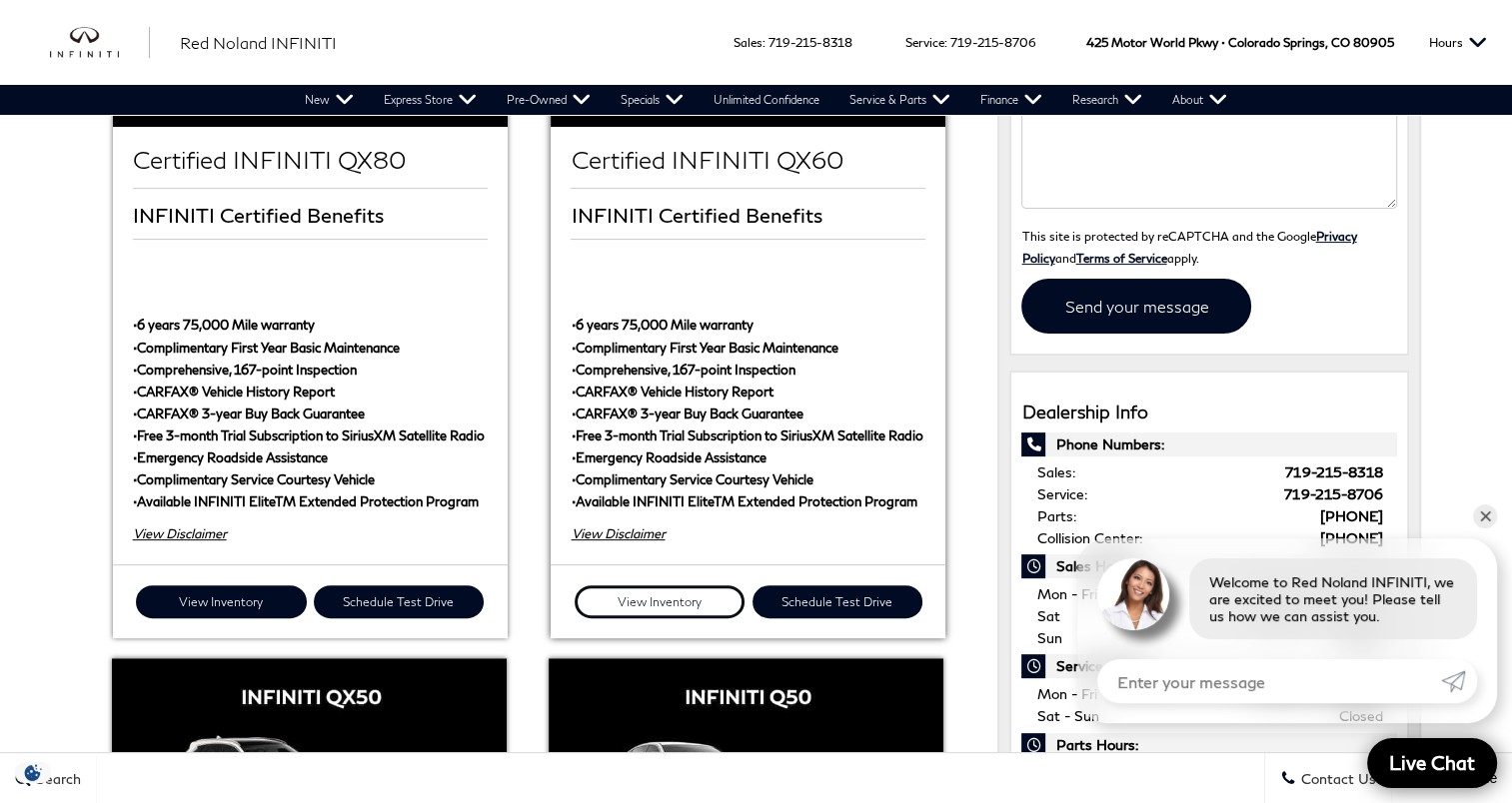 click on "View Inventory" at bounding box center [660, 601] 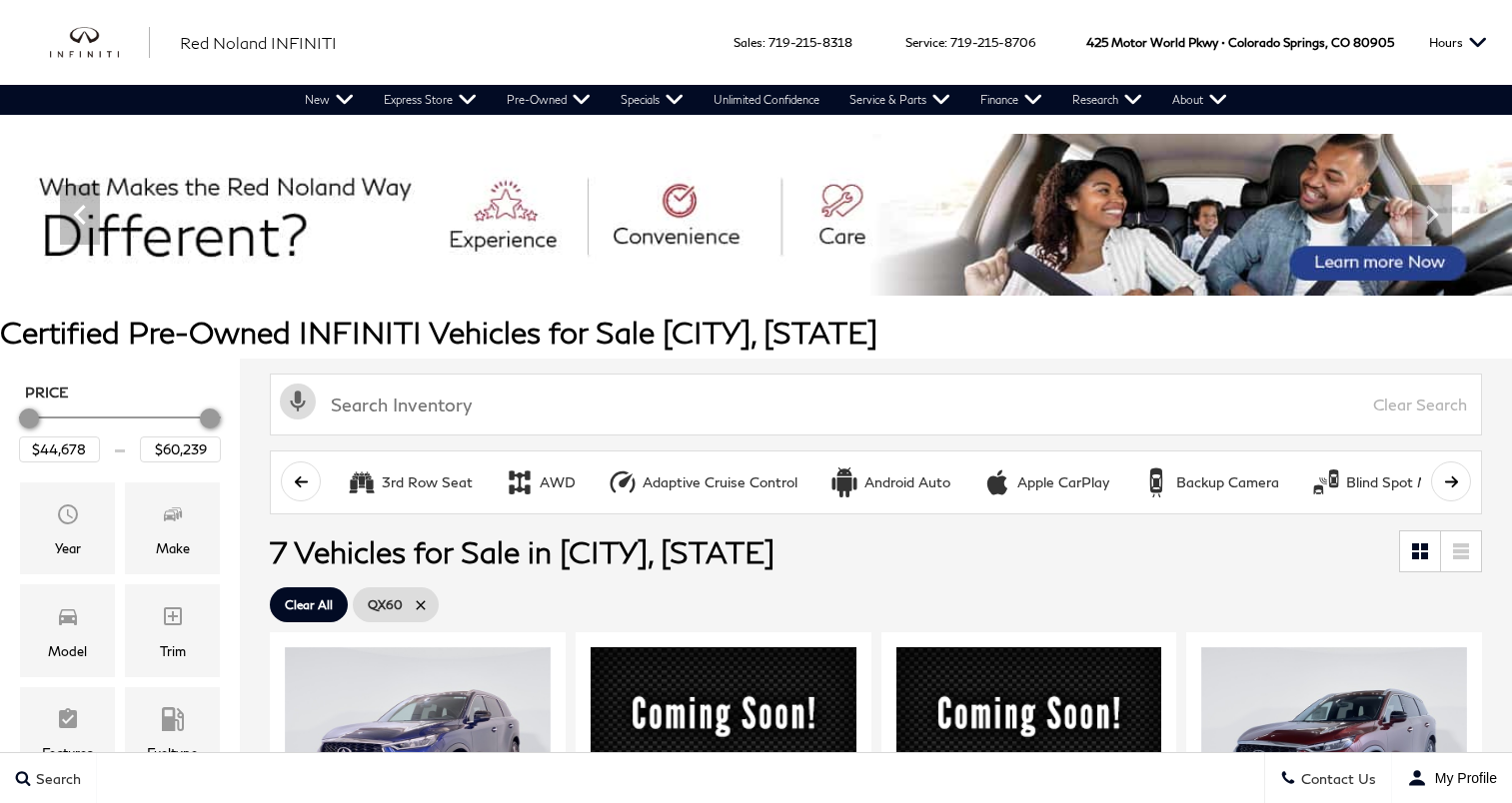 scroll, scrollTop: 0, scrollLeft: 0, axis: both 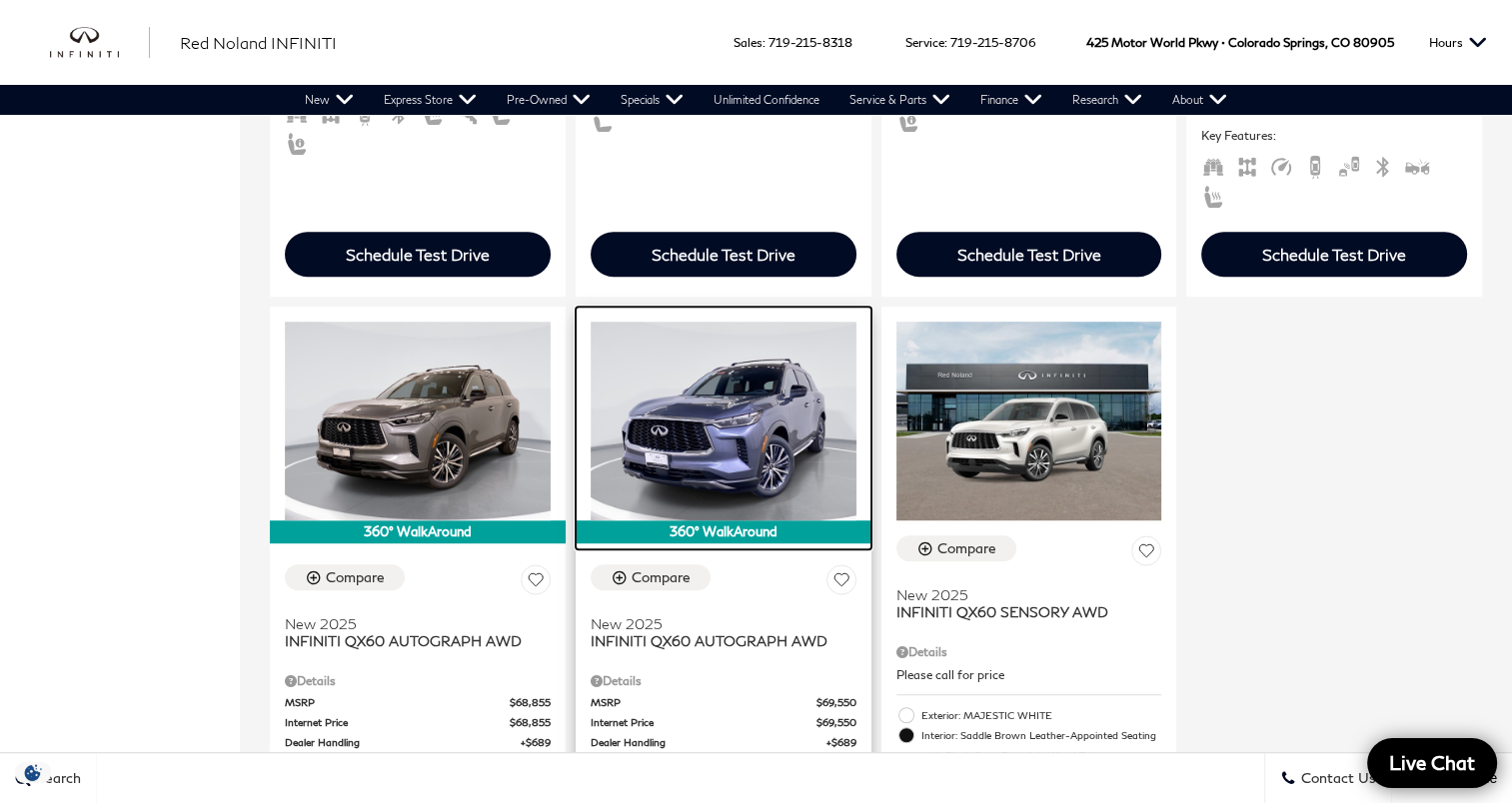 click at bounding box center [724, 420] 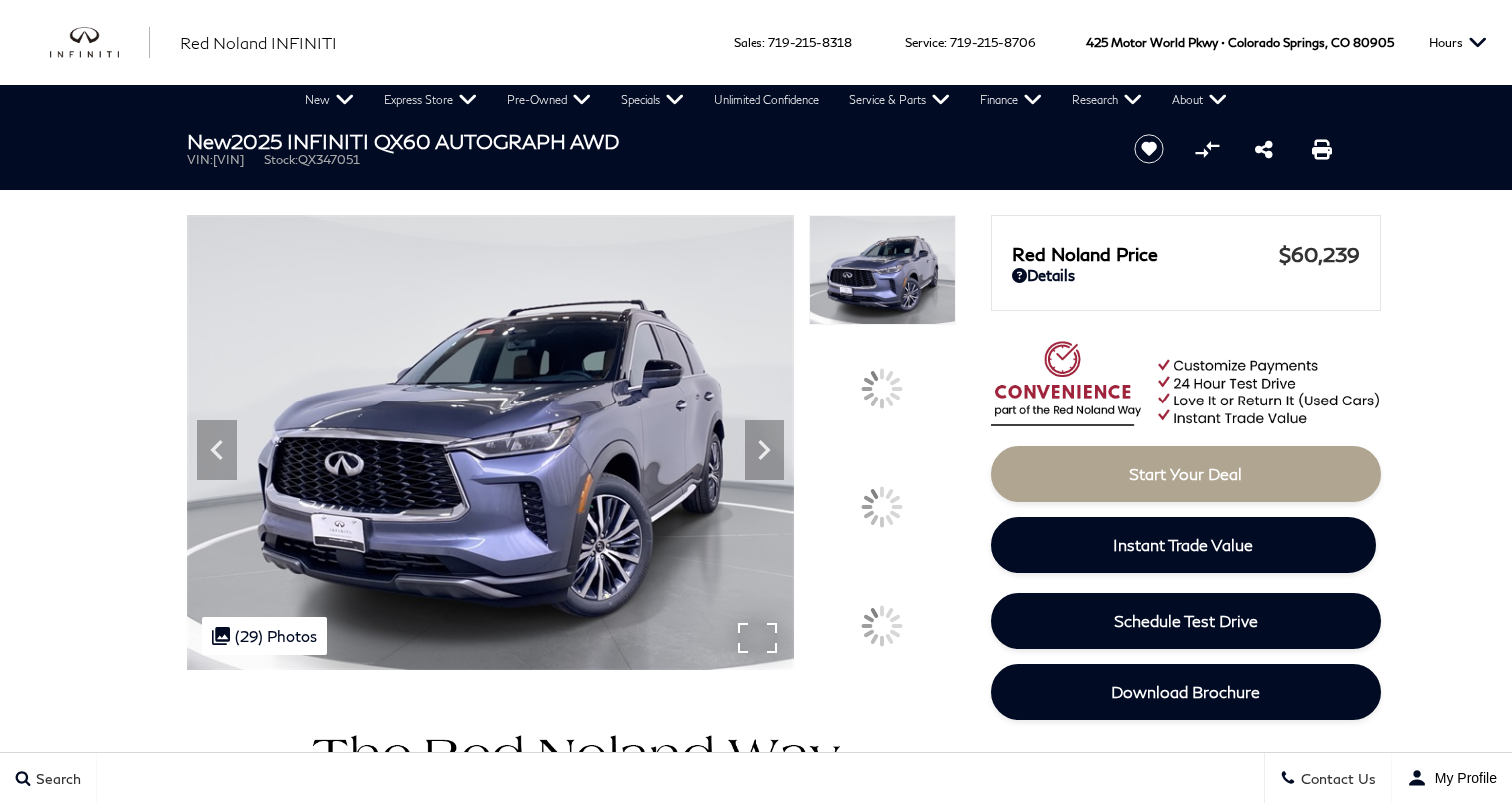 scroll, scrollTop: 0, scrollLeft: 0, axis: both 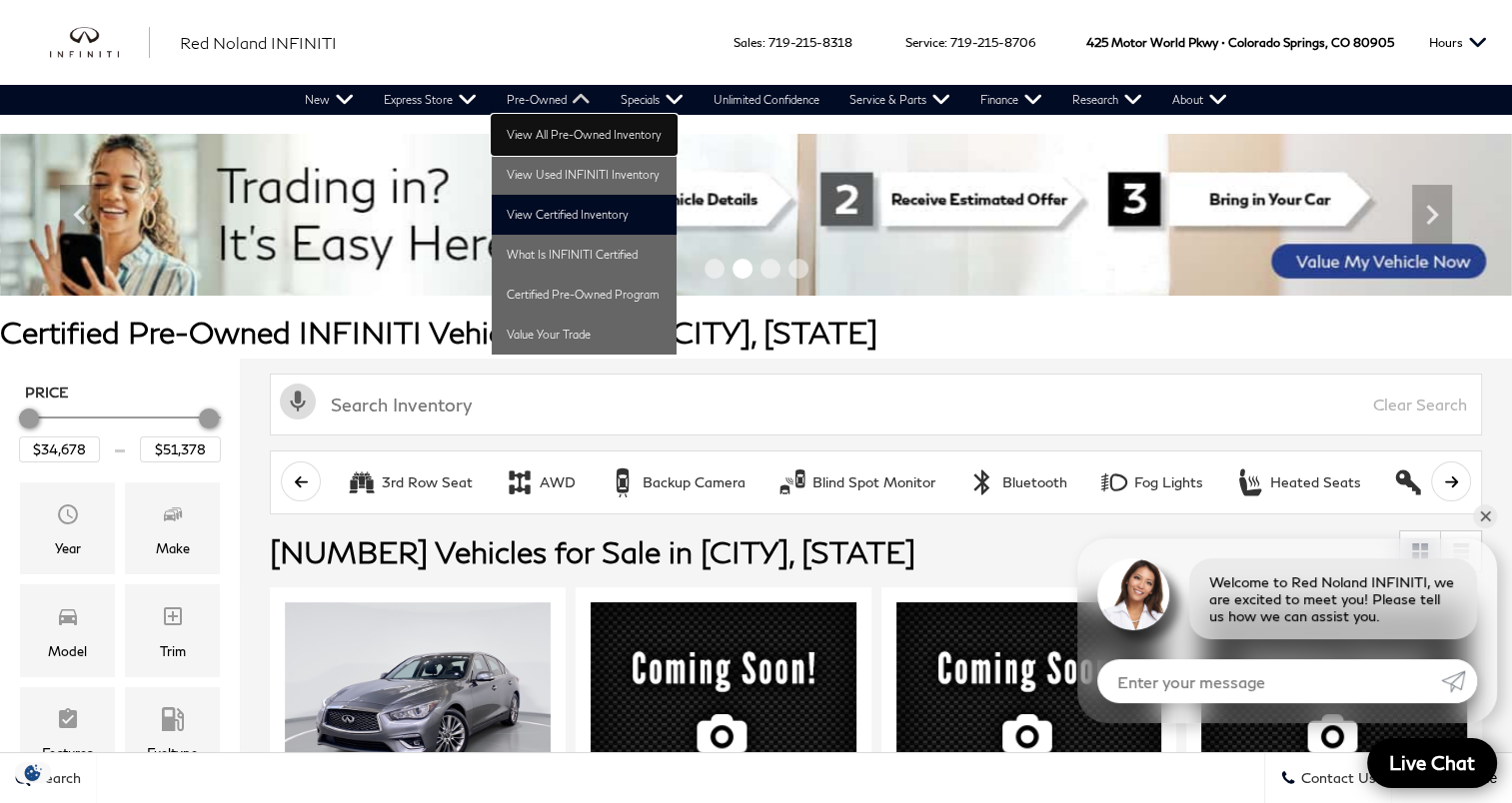 click on "View All Pre-Owned Inventory" at bounding box center [584, 135] 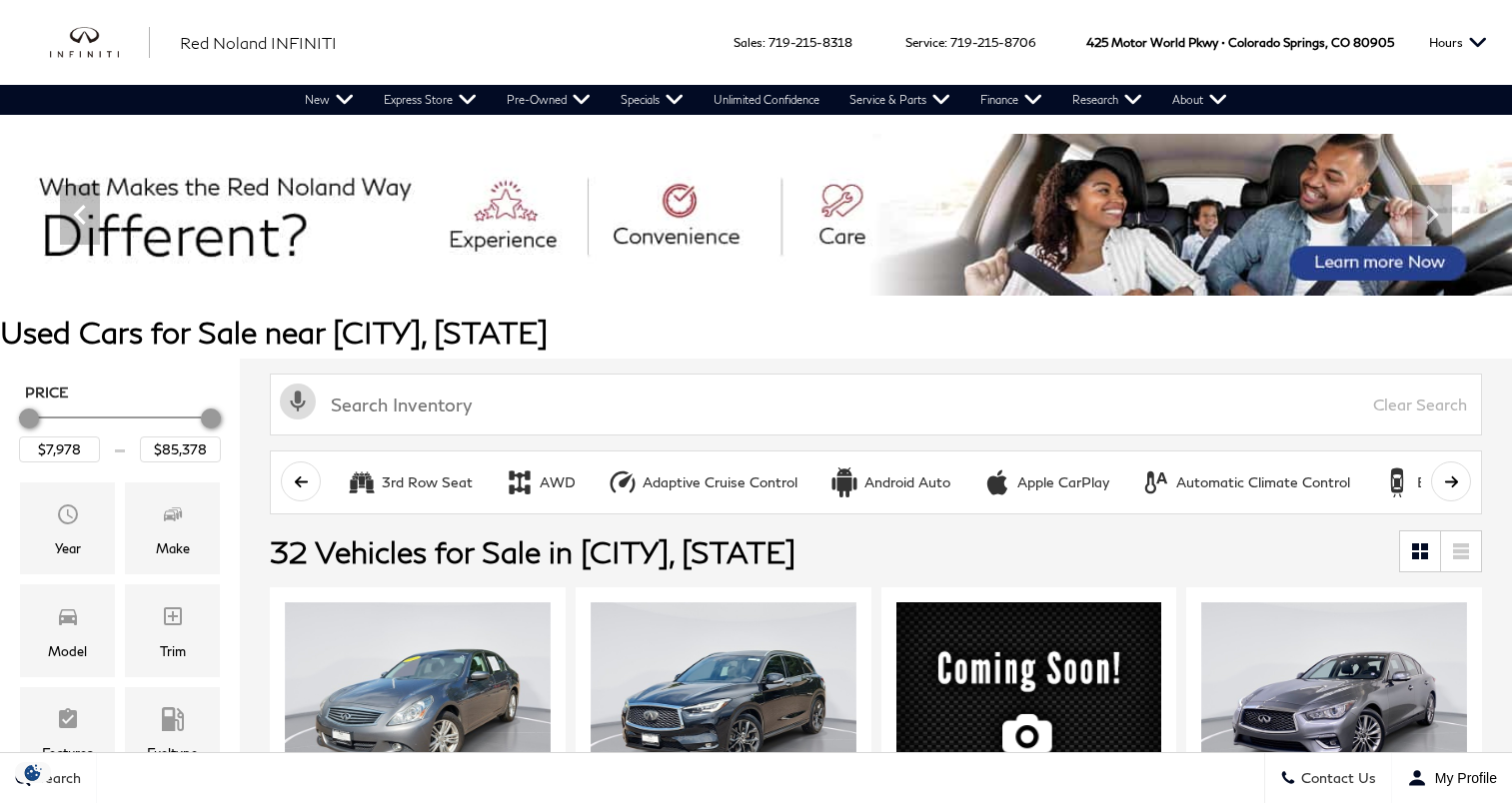scroll, scrollTop: 0, scrollLeft: 0, axis: both 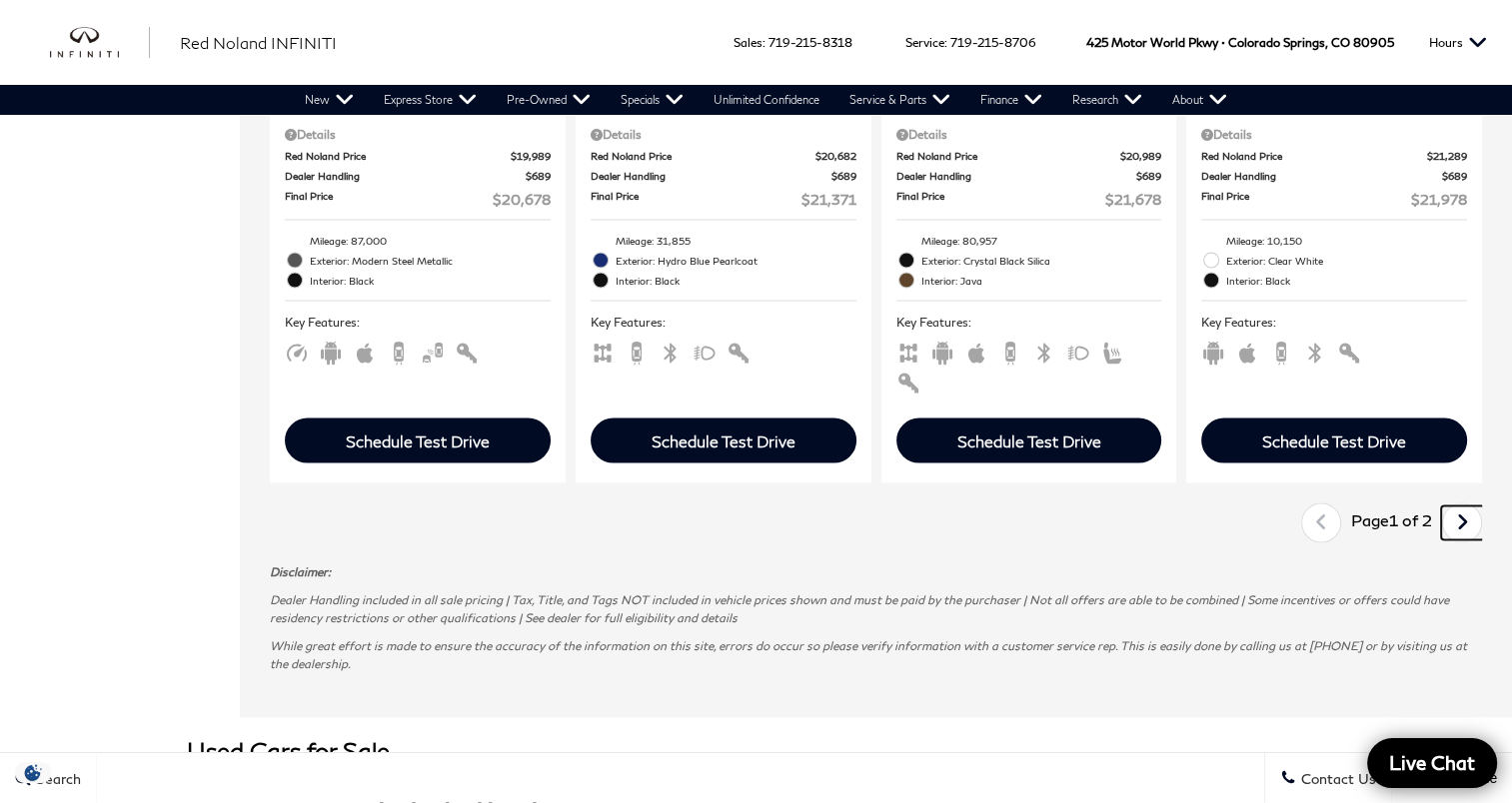 click at bounding box center (1462, 521) 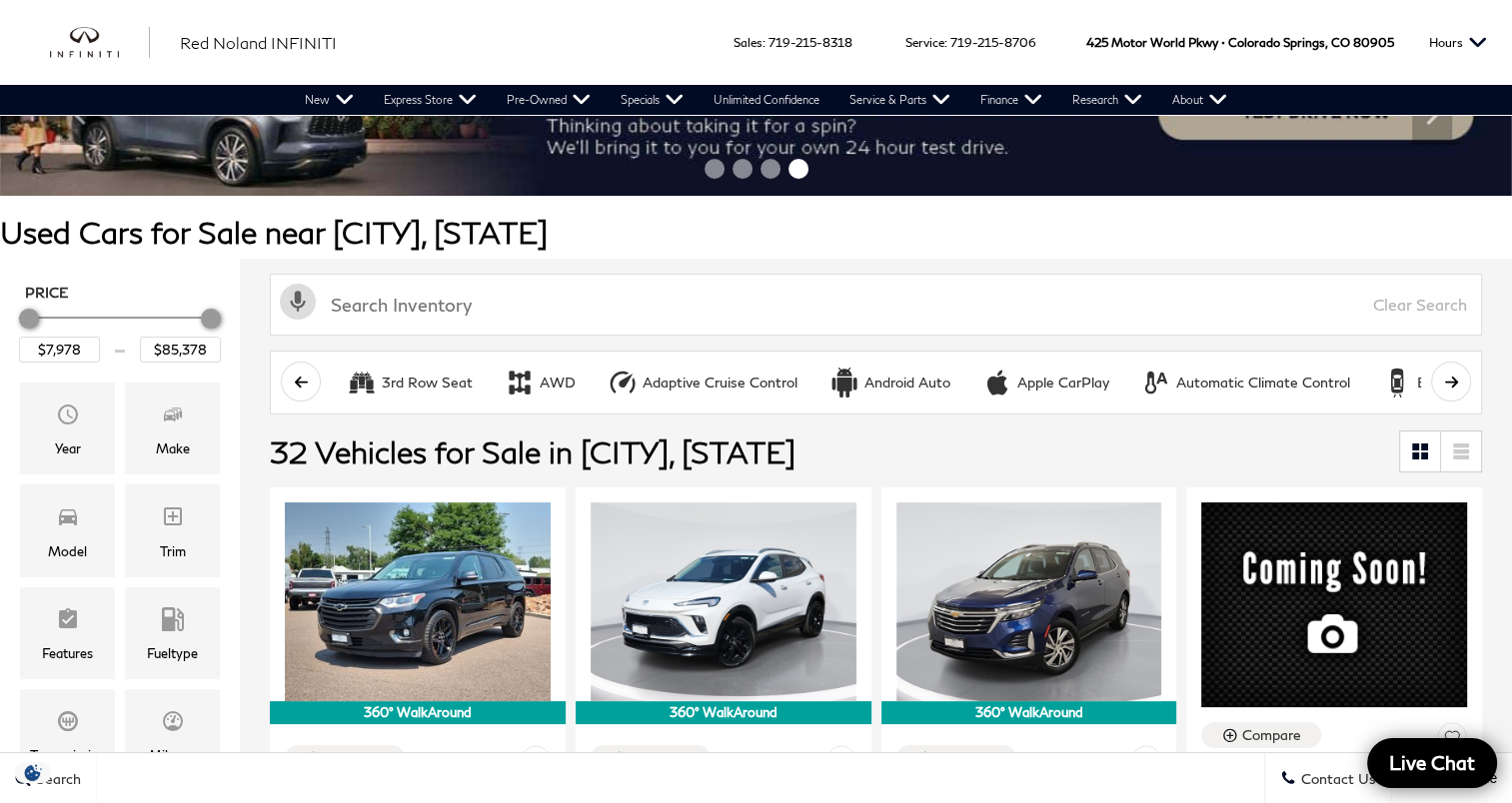 scroll, scrollTop: 0, scrollLeft: 0, axis: both 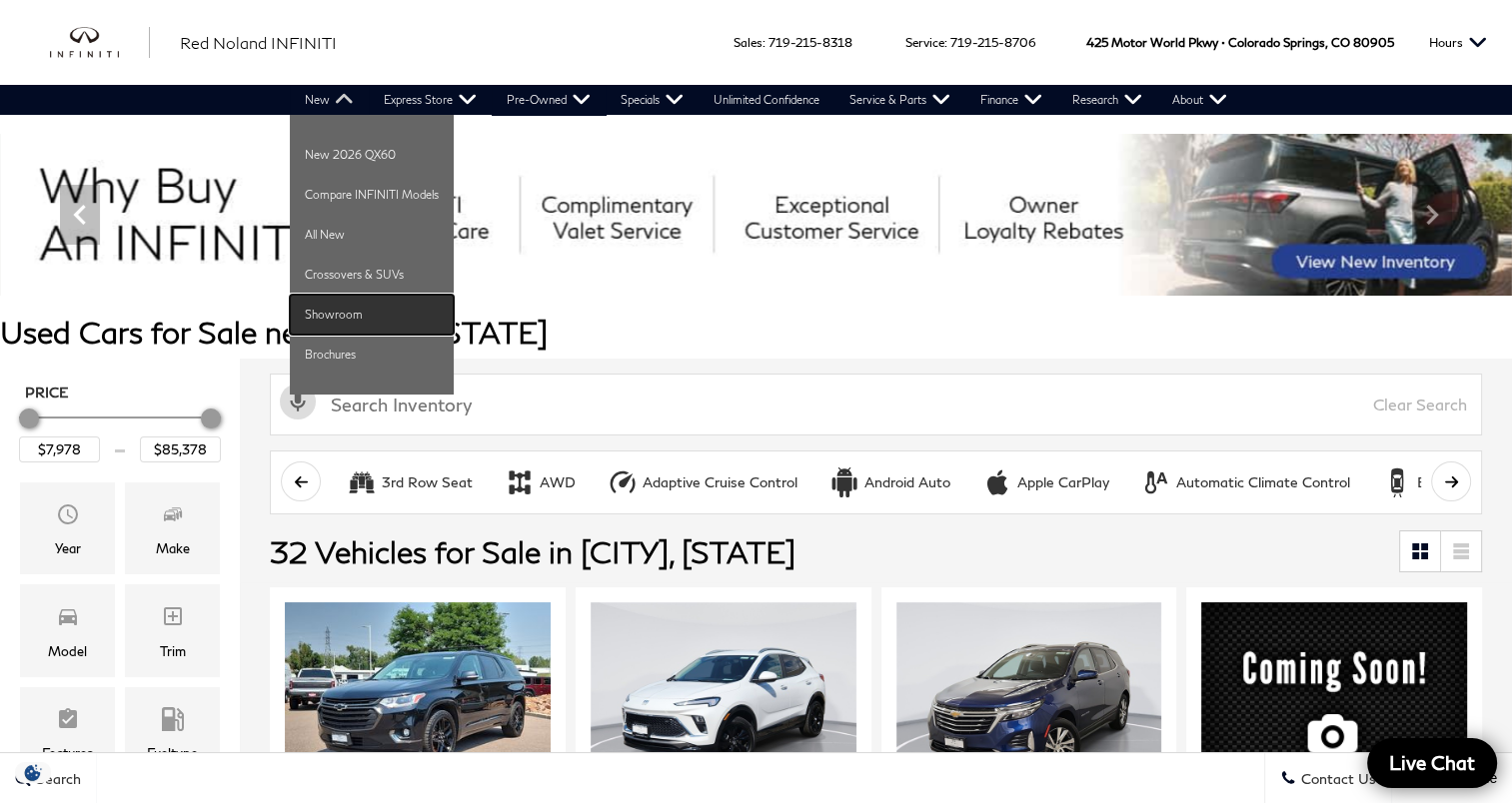 click on "Showroom" at bounding box center (372, 315) 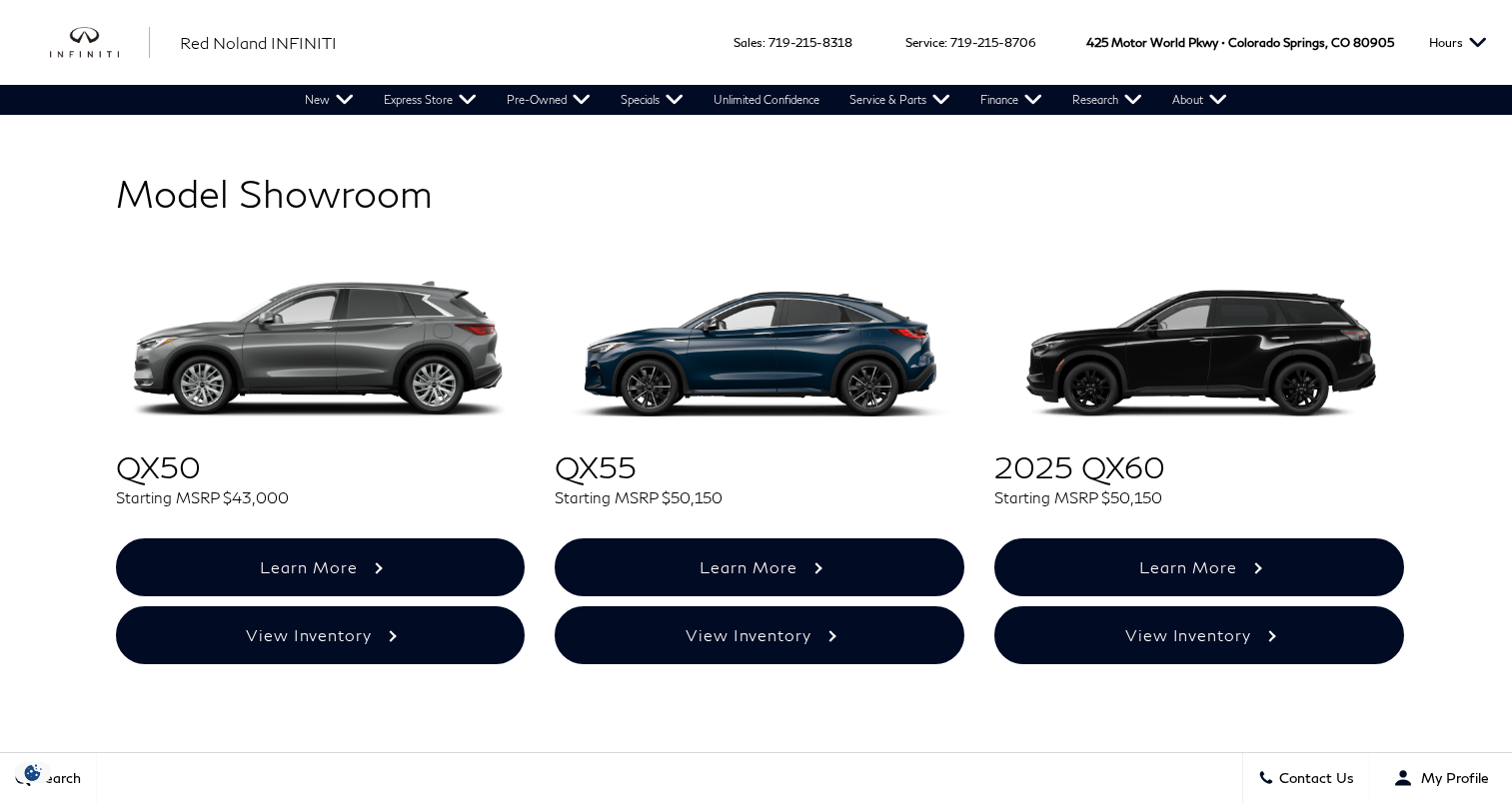 scroll, scrollTop: 0, scrollLeft: 0, axis: both 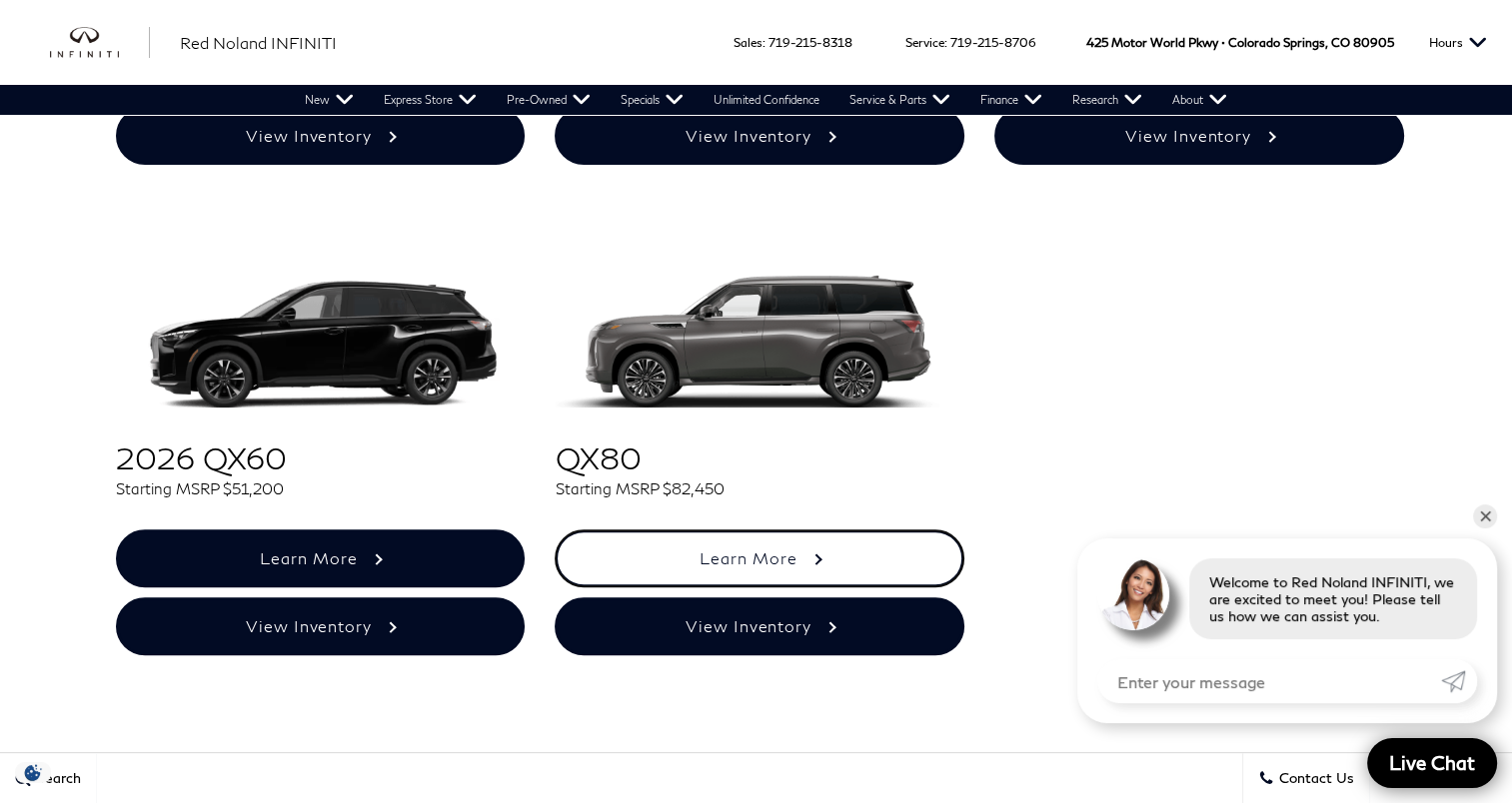 click on "Learn More" at bounding box center [759, 558] 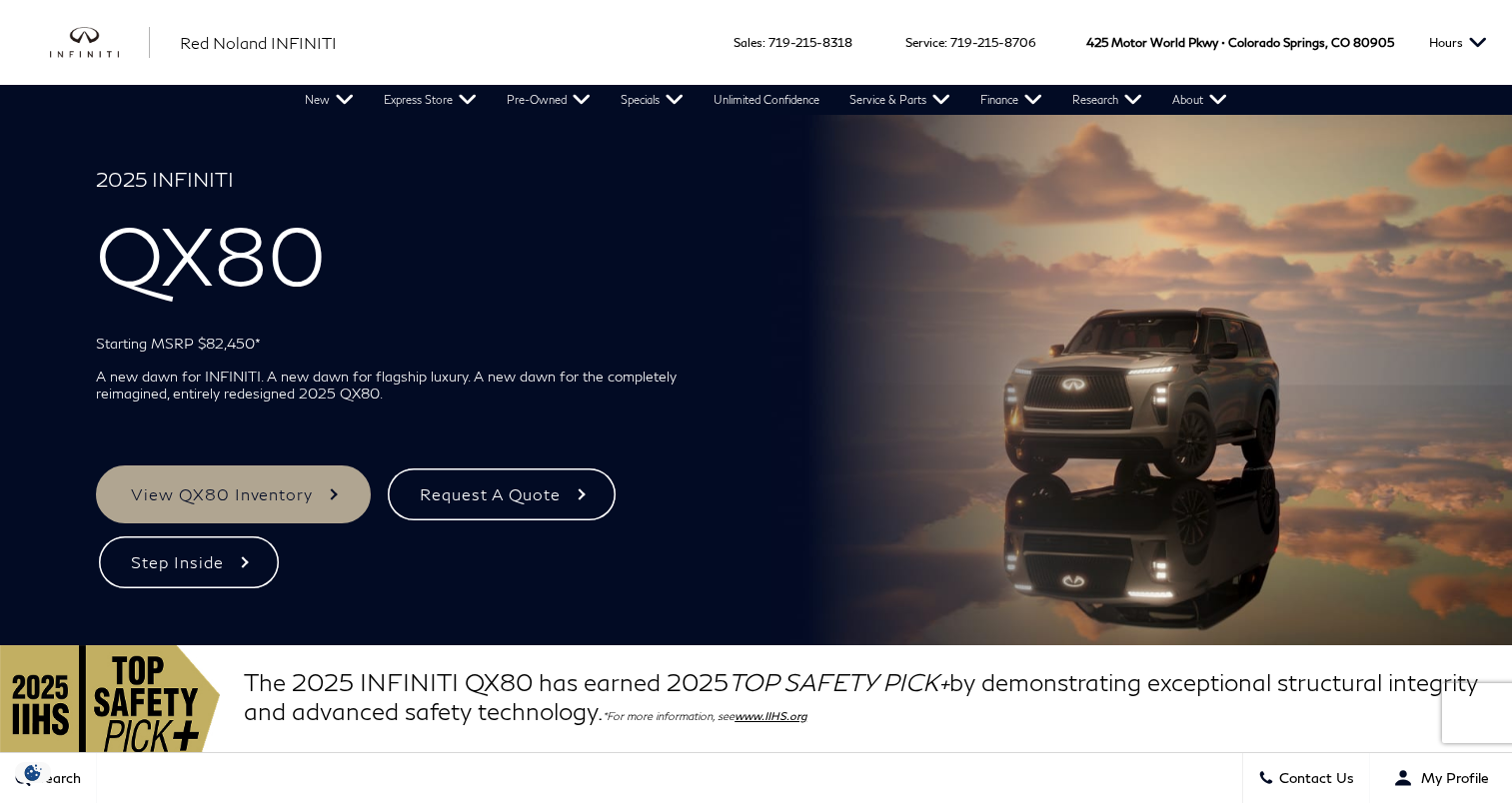 scroll, scrollTop: 0, scrollLeft: 0, axis: both 